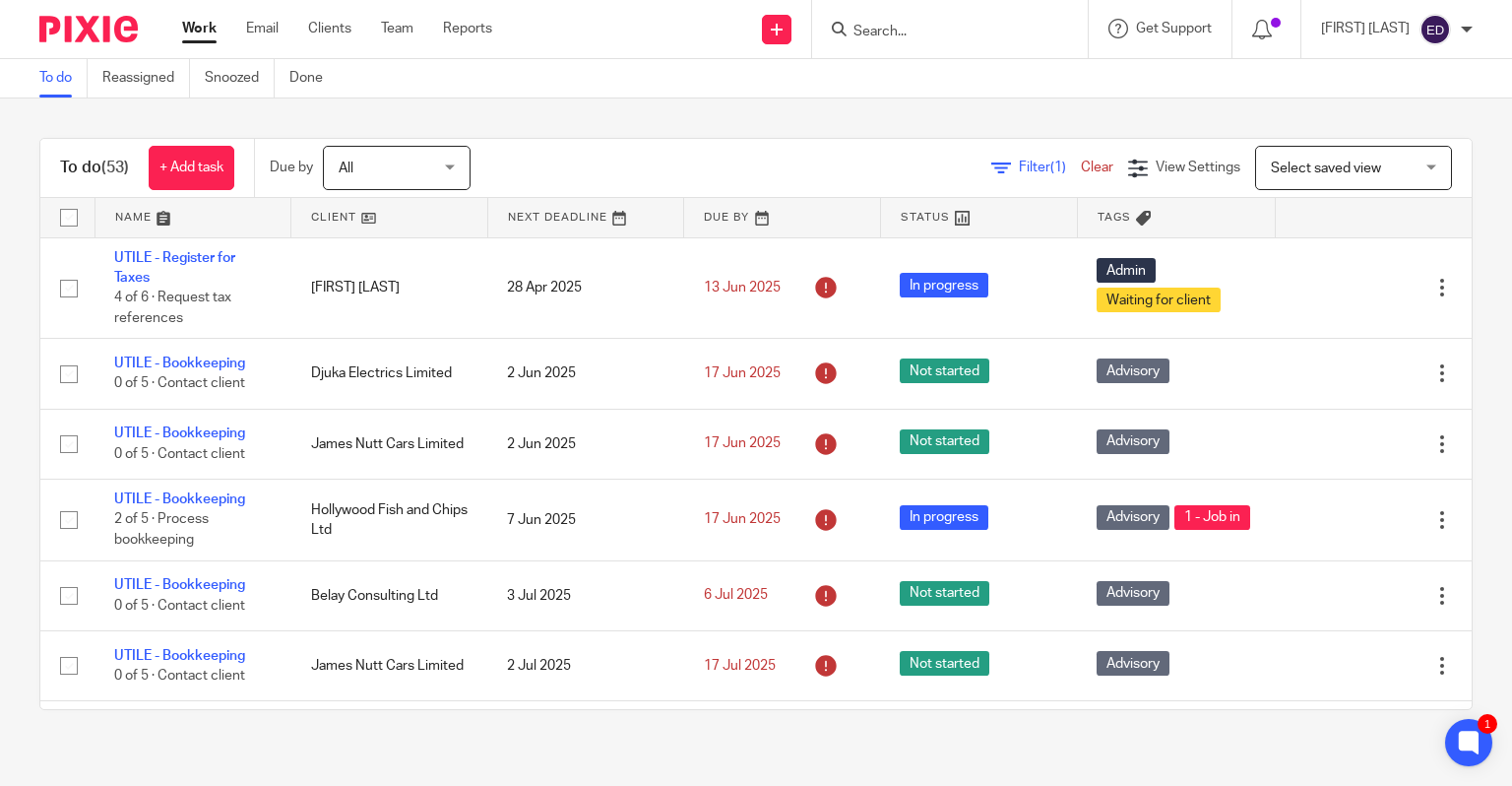 scroll, scrollTop: 0, scrollLeft: 0, axis: both 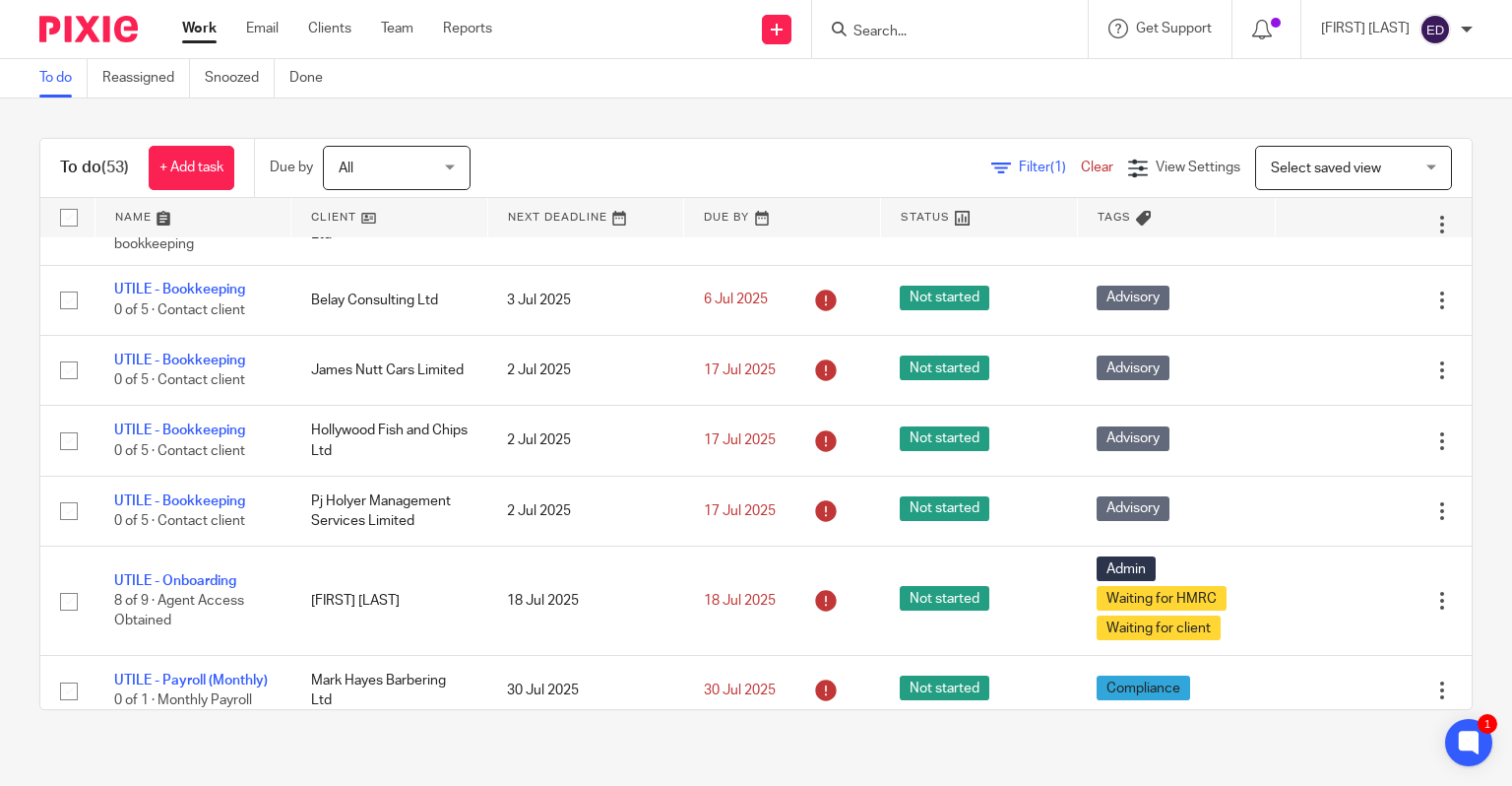 click on "To do
Reassigned
Snoozed
Done" at bounding box center (756, 79) 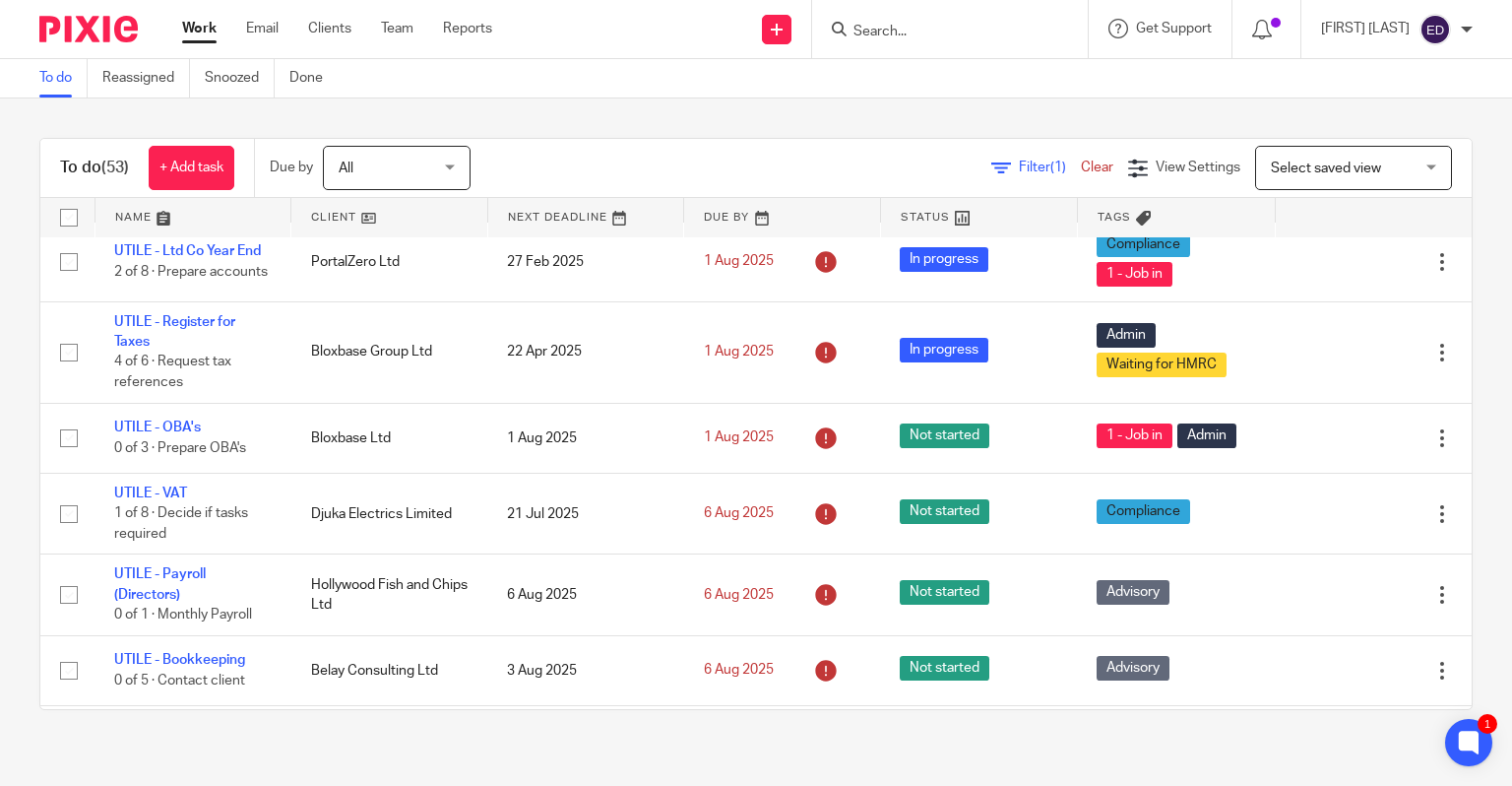 scroll, scrollTop: 1182, scrollLeft: 0, axis: vertical 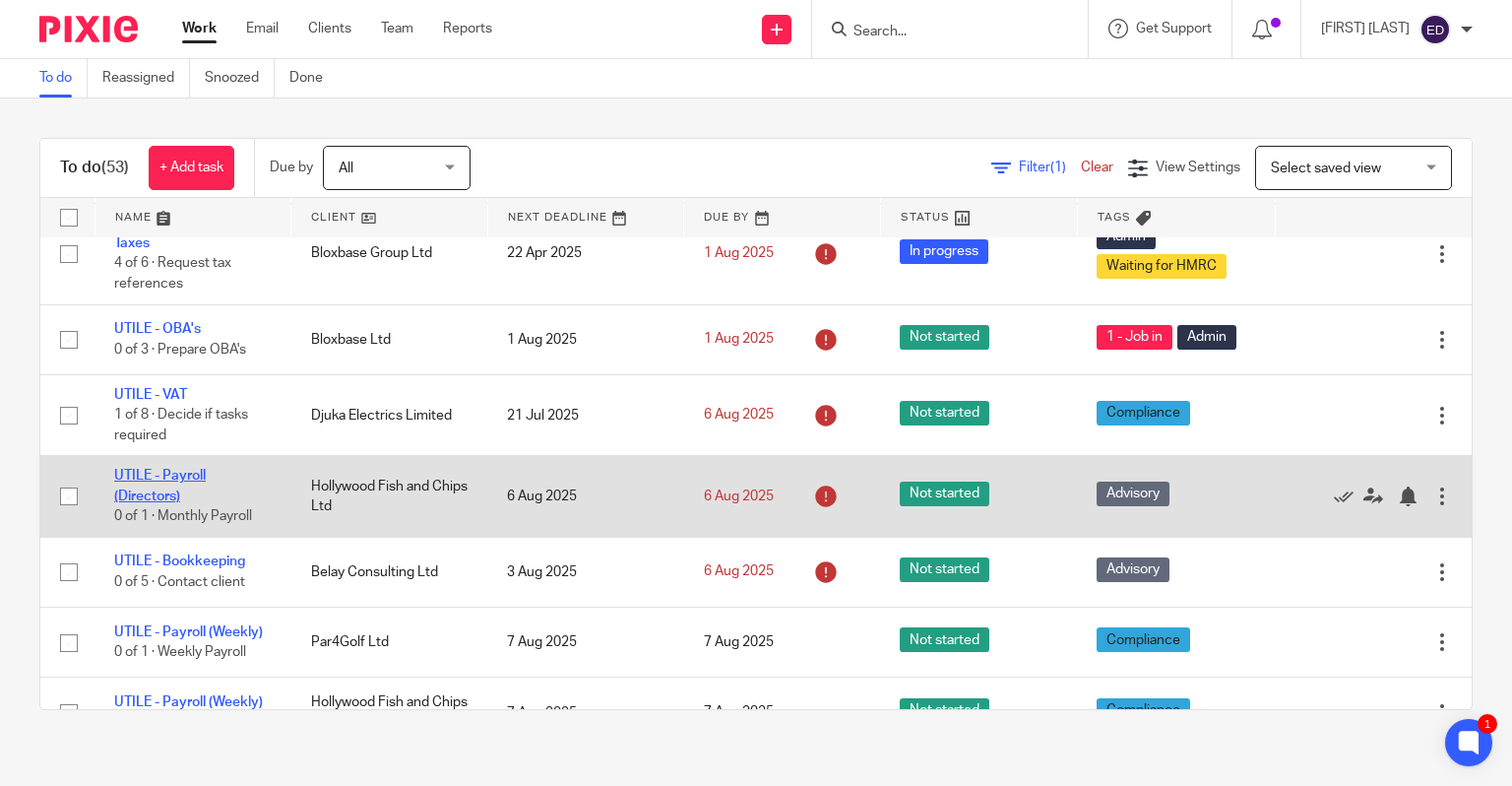 click on "UTILE - Payroll (Directors)" 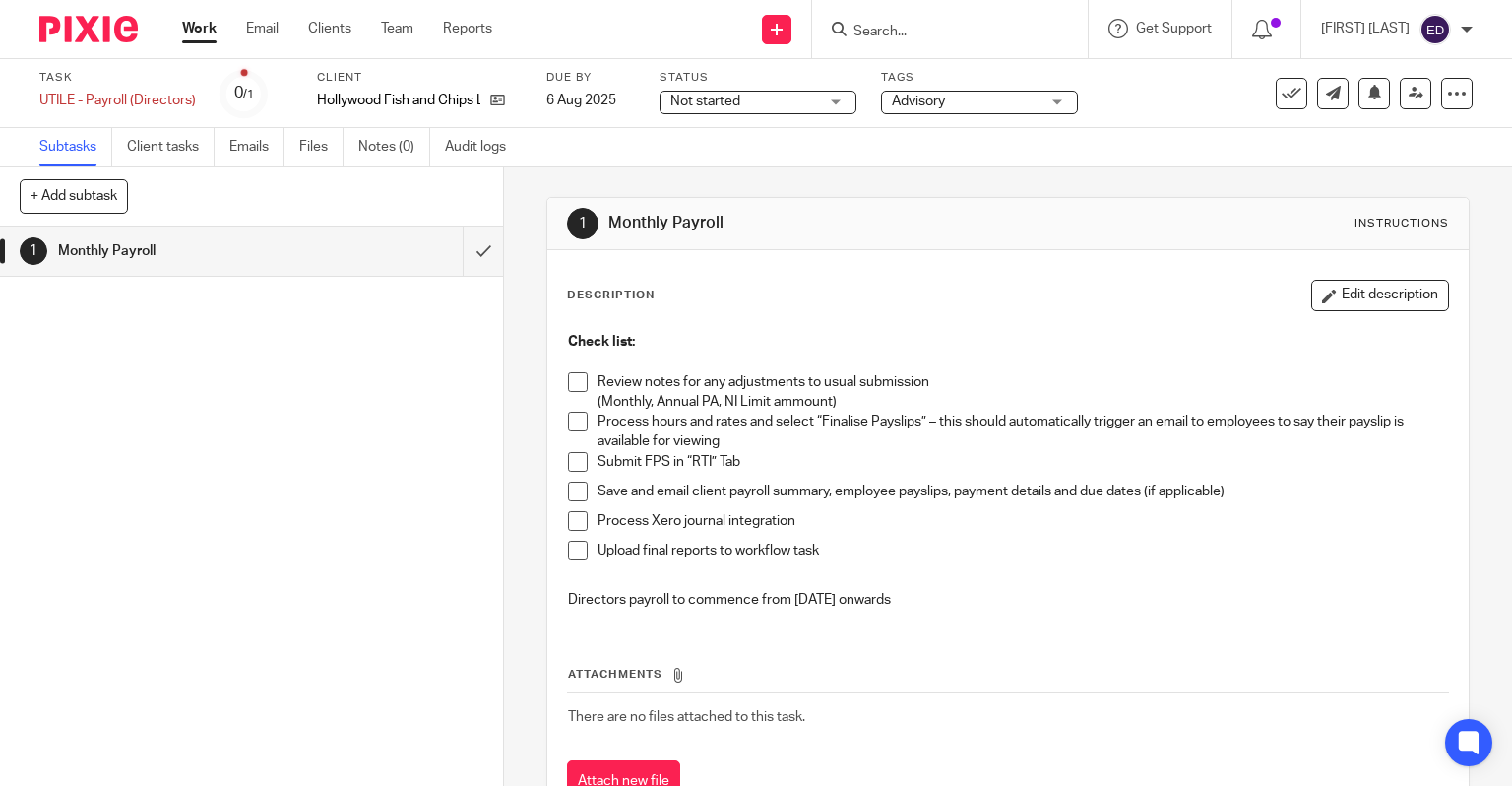 scroll, scrollTop: 0, scrollLeft: 0, axis: both 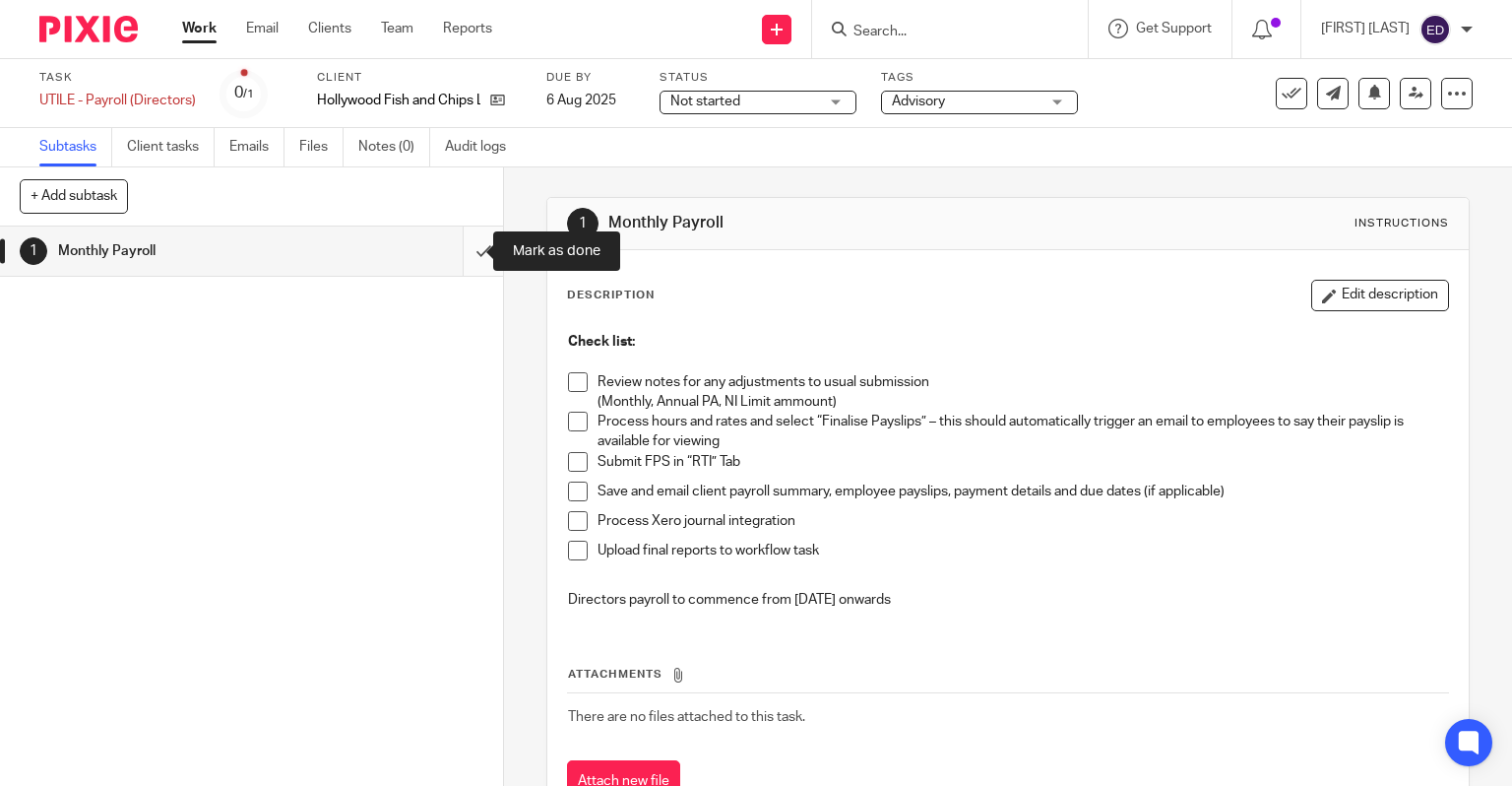 click at bounding box center (251, 251) 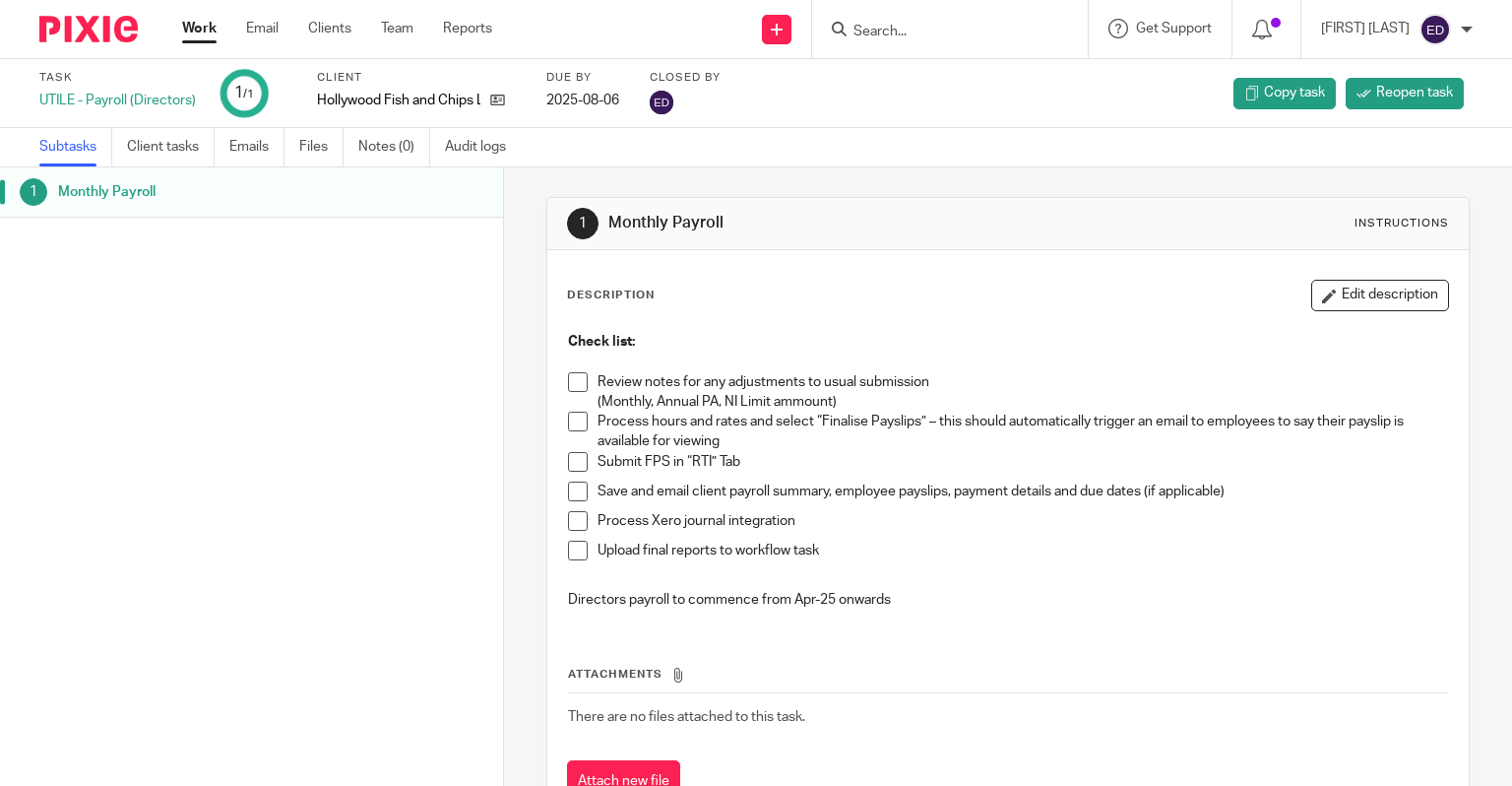 scroll, scrollTop: 0, scrollLeft: 0, axis: both 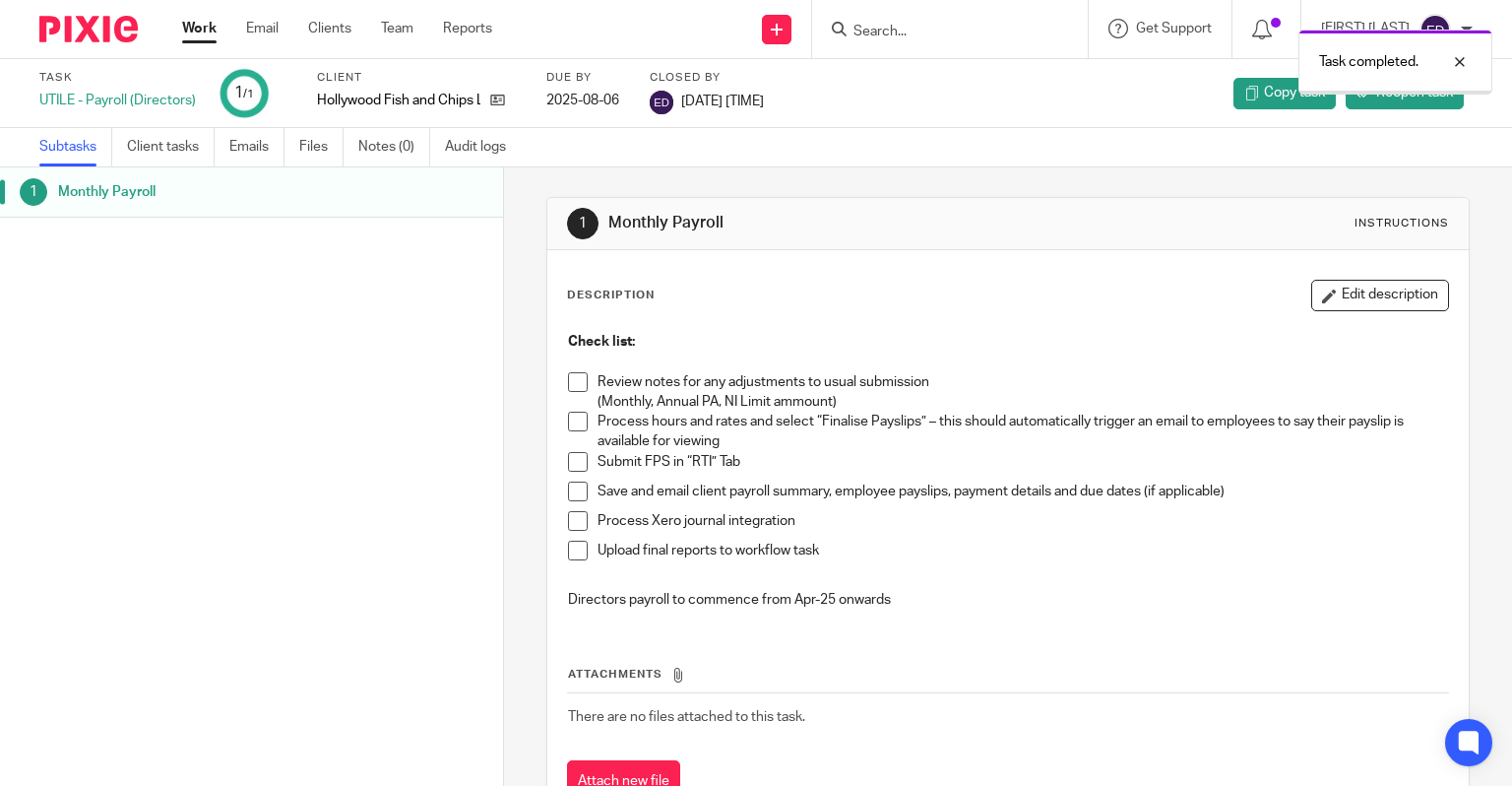 click on "Work" at bounding box center [199, 29] 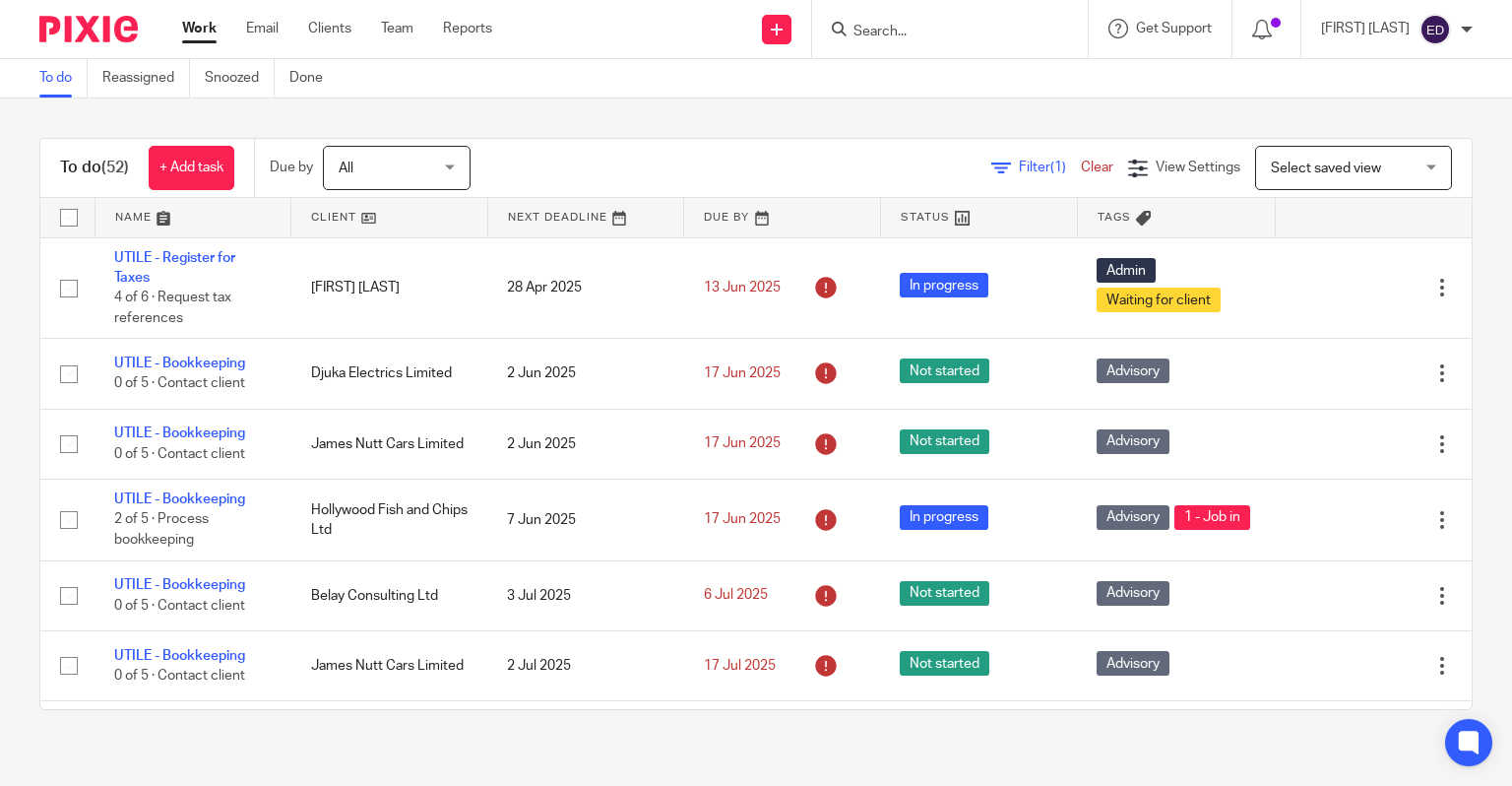 scroll, scrollTop: 0, scrollLeft: 0, axis: both 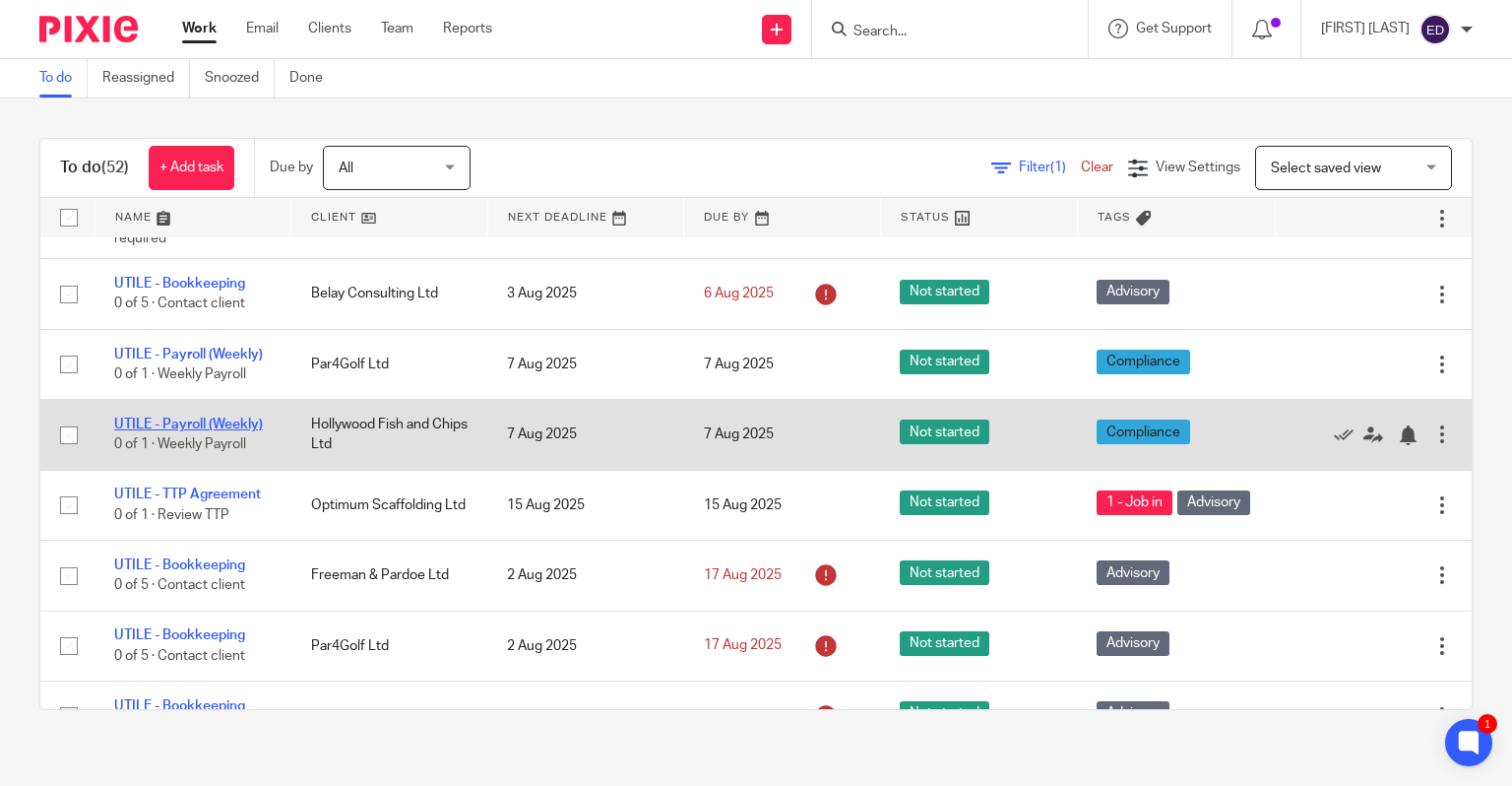 click on "UTILE - Payroll (Weekly)" 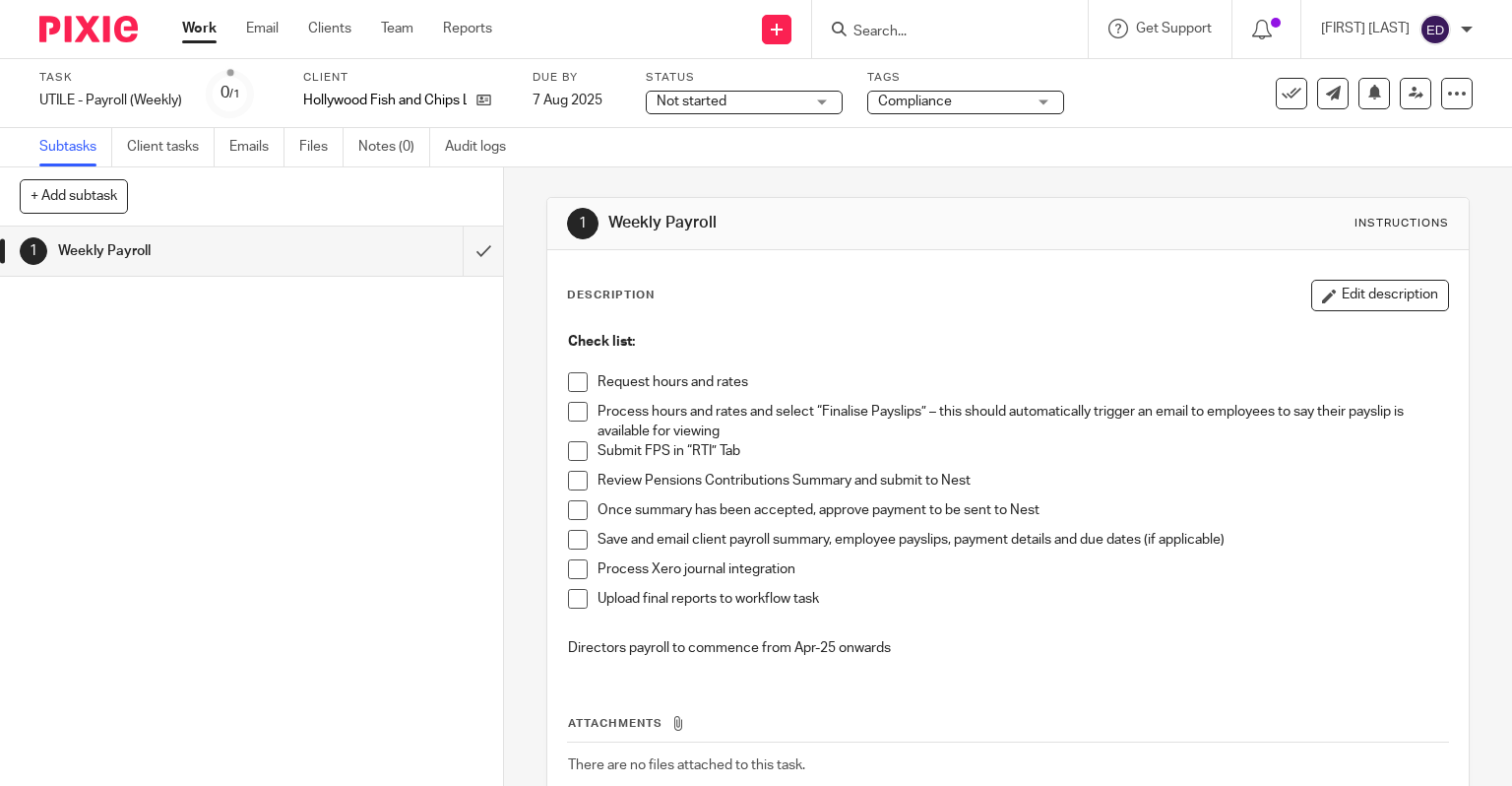 scroll, scrollTop: 0, scrollLeft: 0, axis: both 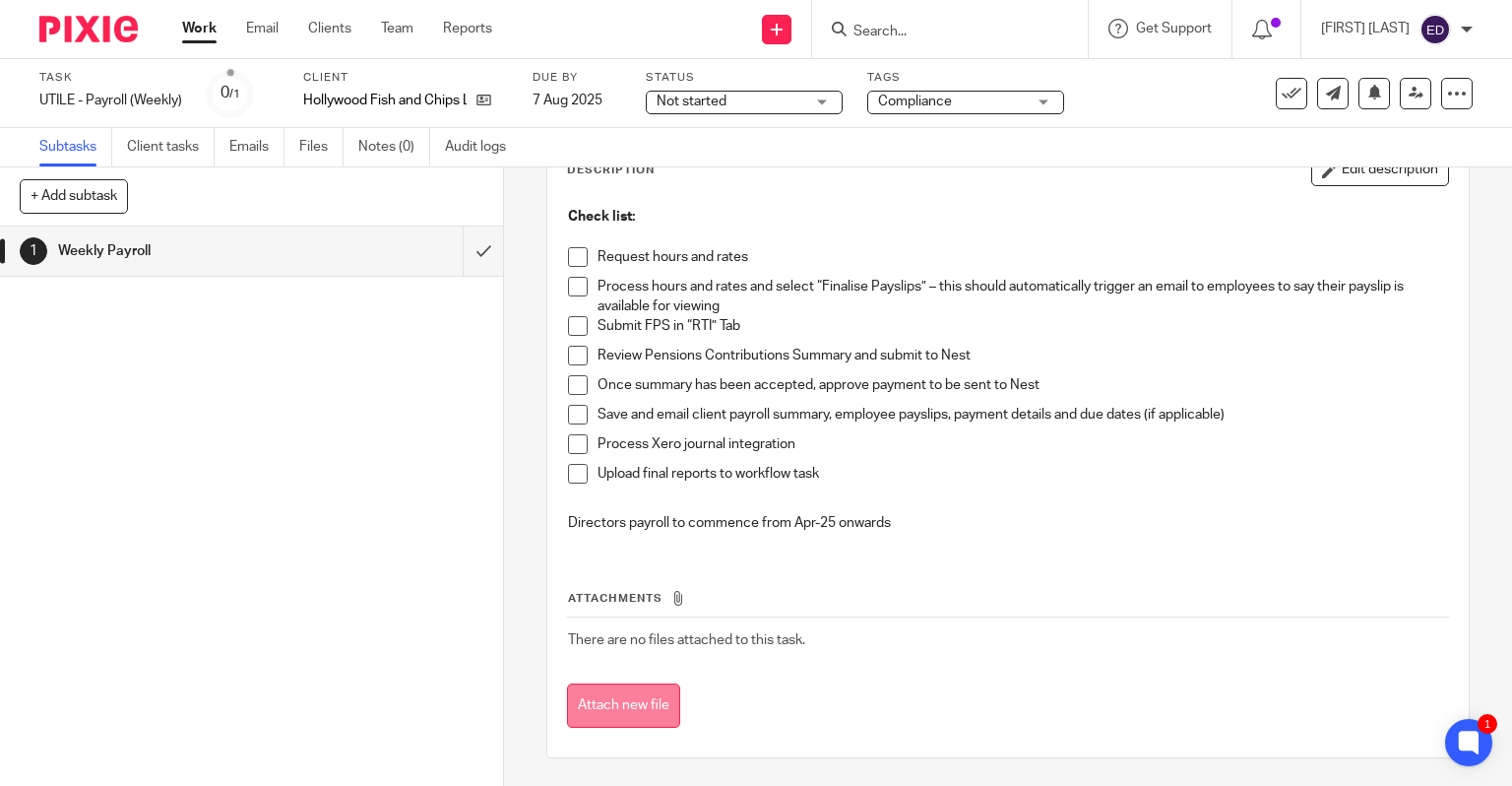 click on "Attach new file" at bounding box center [623, 705] 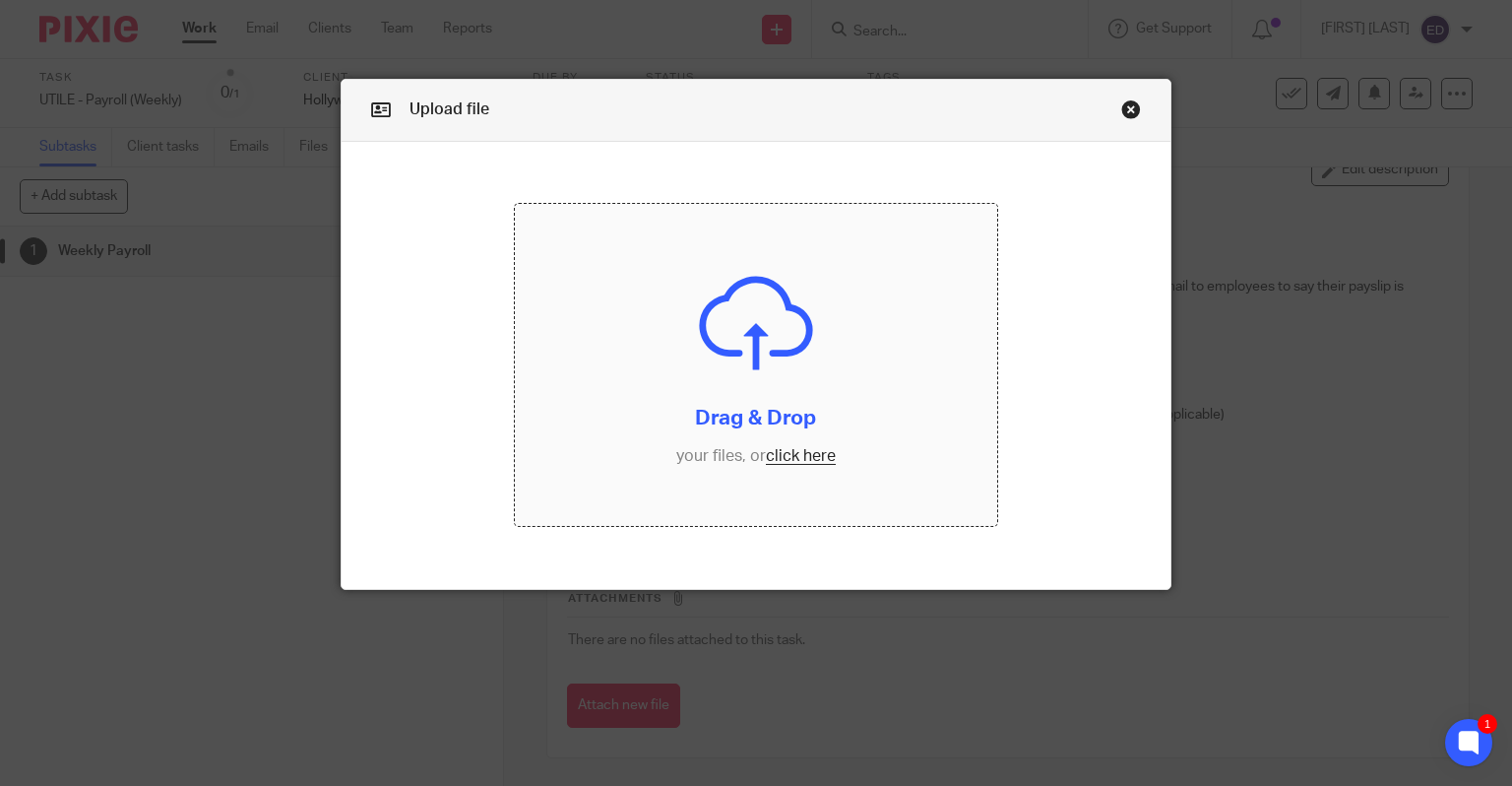 click at bounding box center (756, 364) 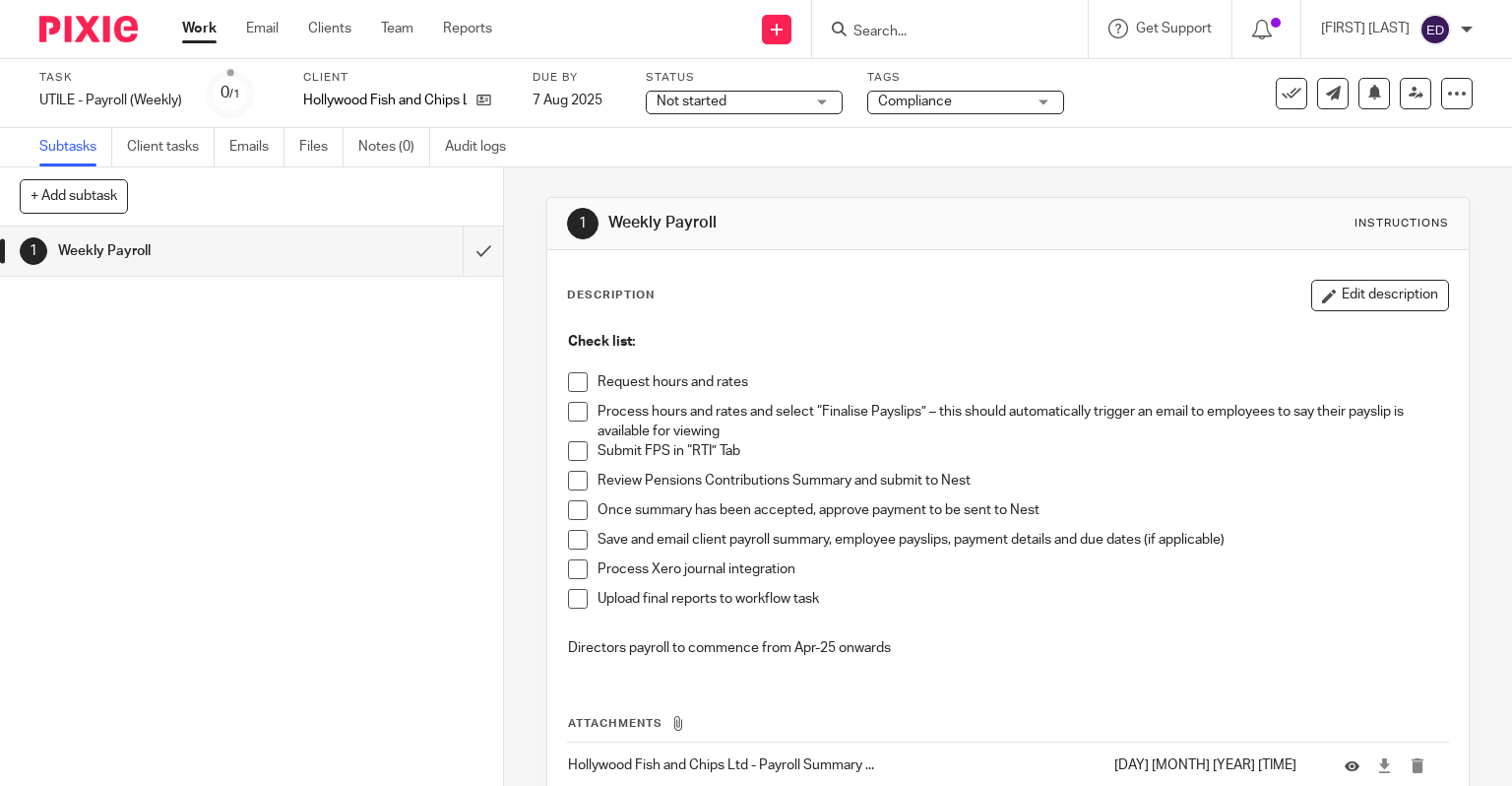 scroll, scrollTop: 0, scrollLeft: 0, axis: both 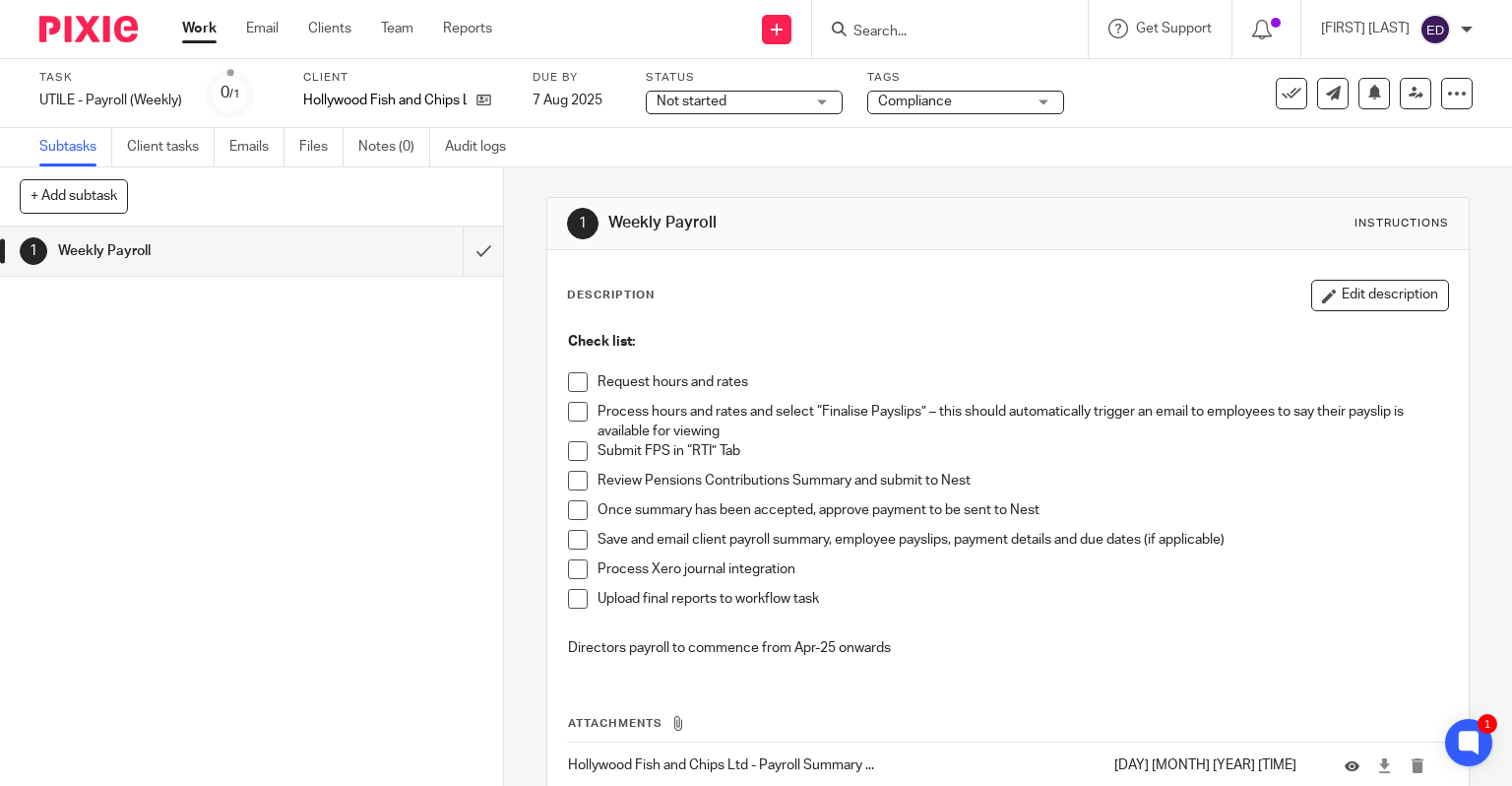click at bounding box center (578, 382) 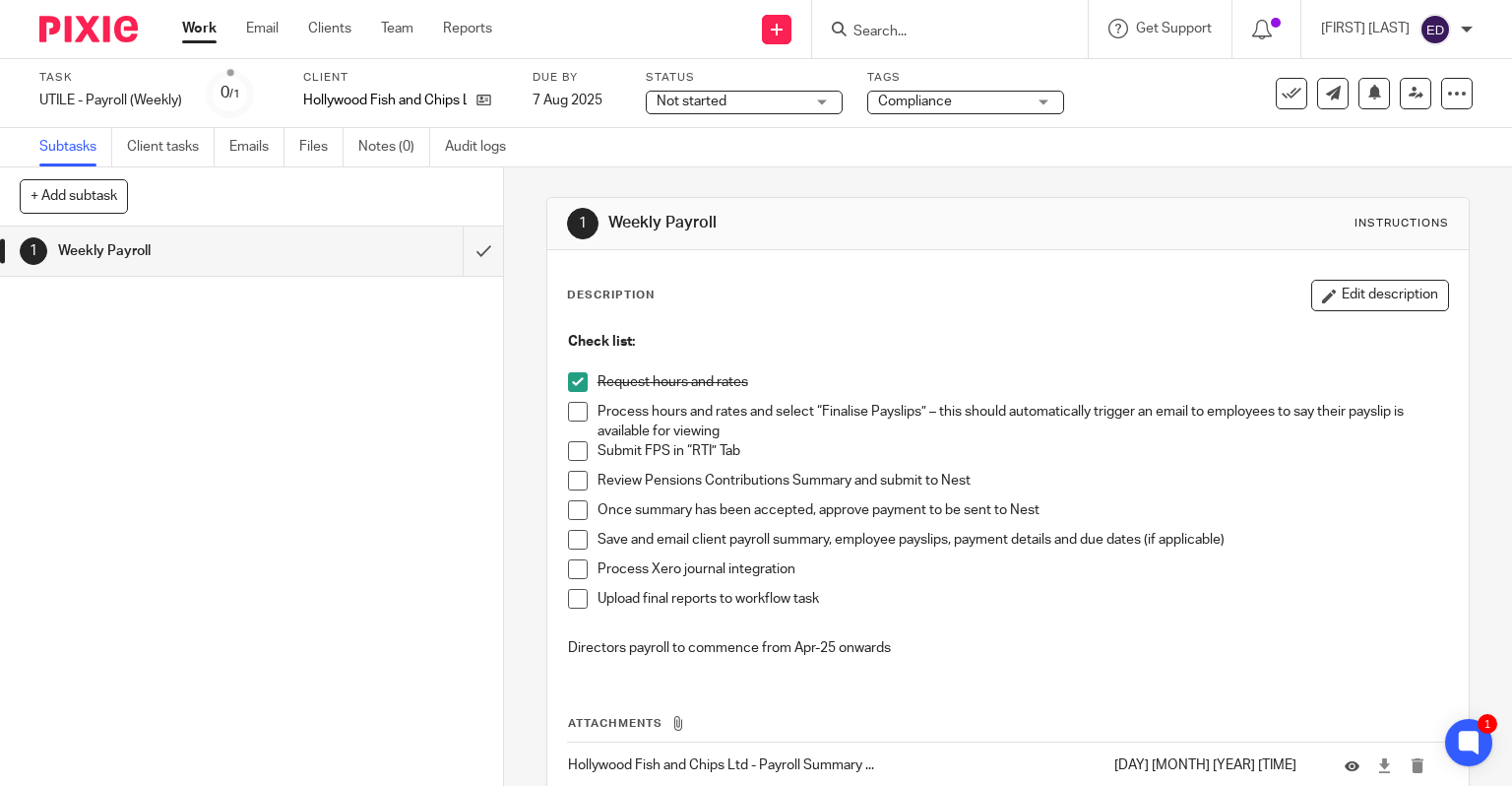 click at bounding box center (578, 412) 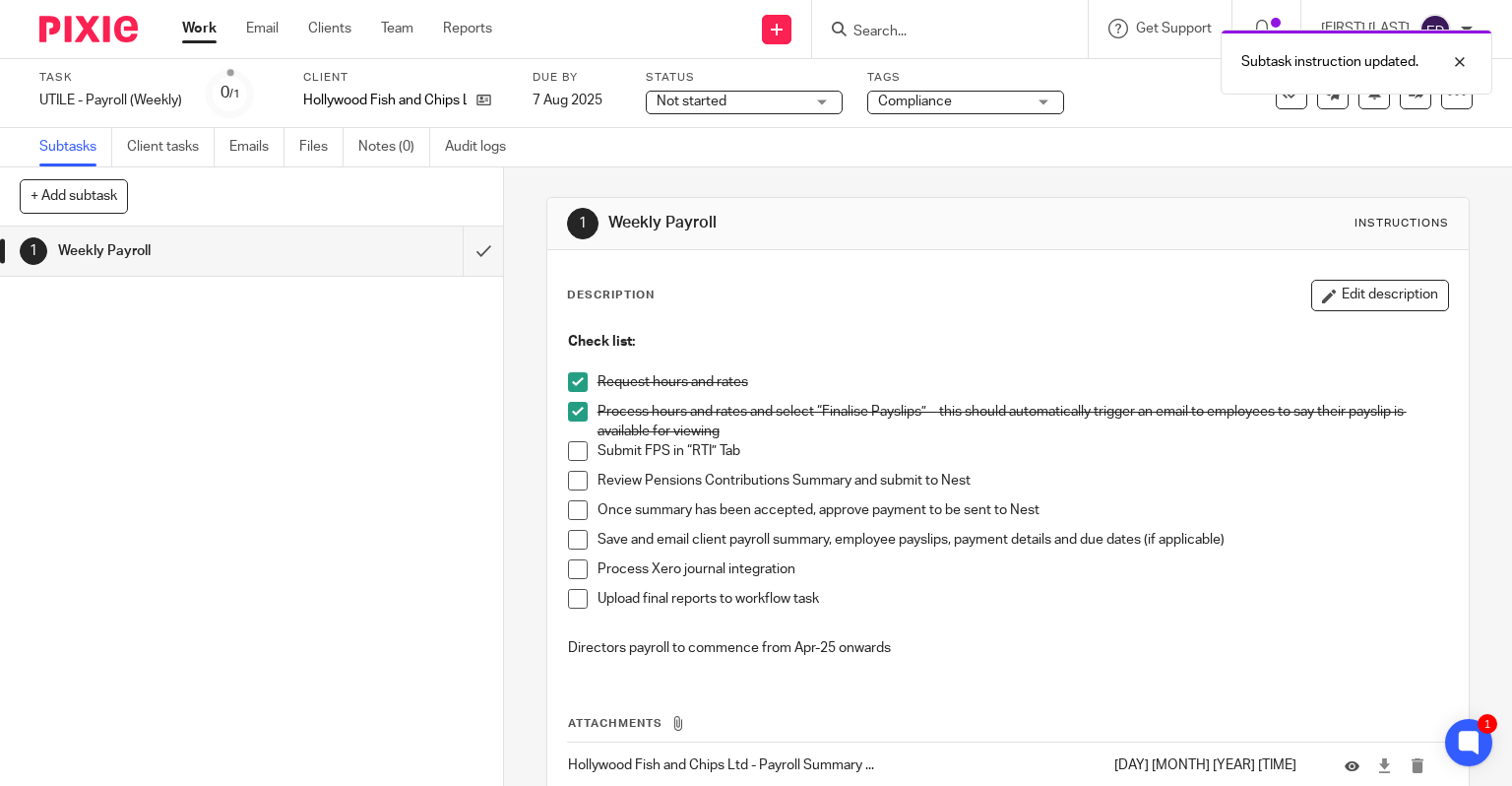 click at bounding box center (578, 451) 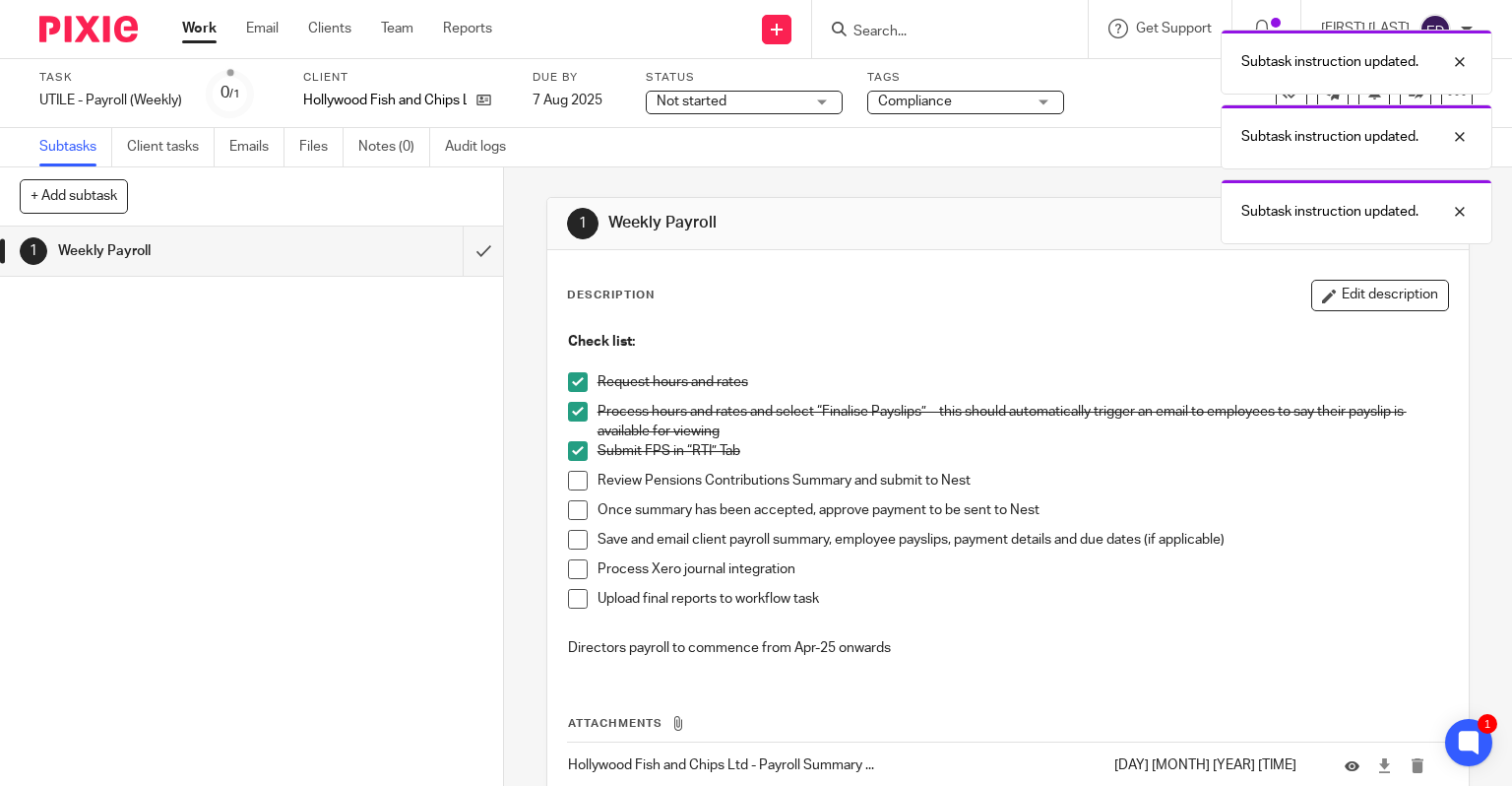 click at bounding box center (578, 481) 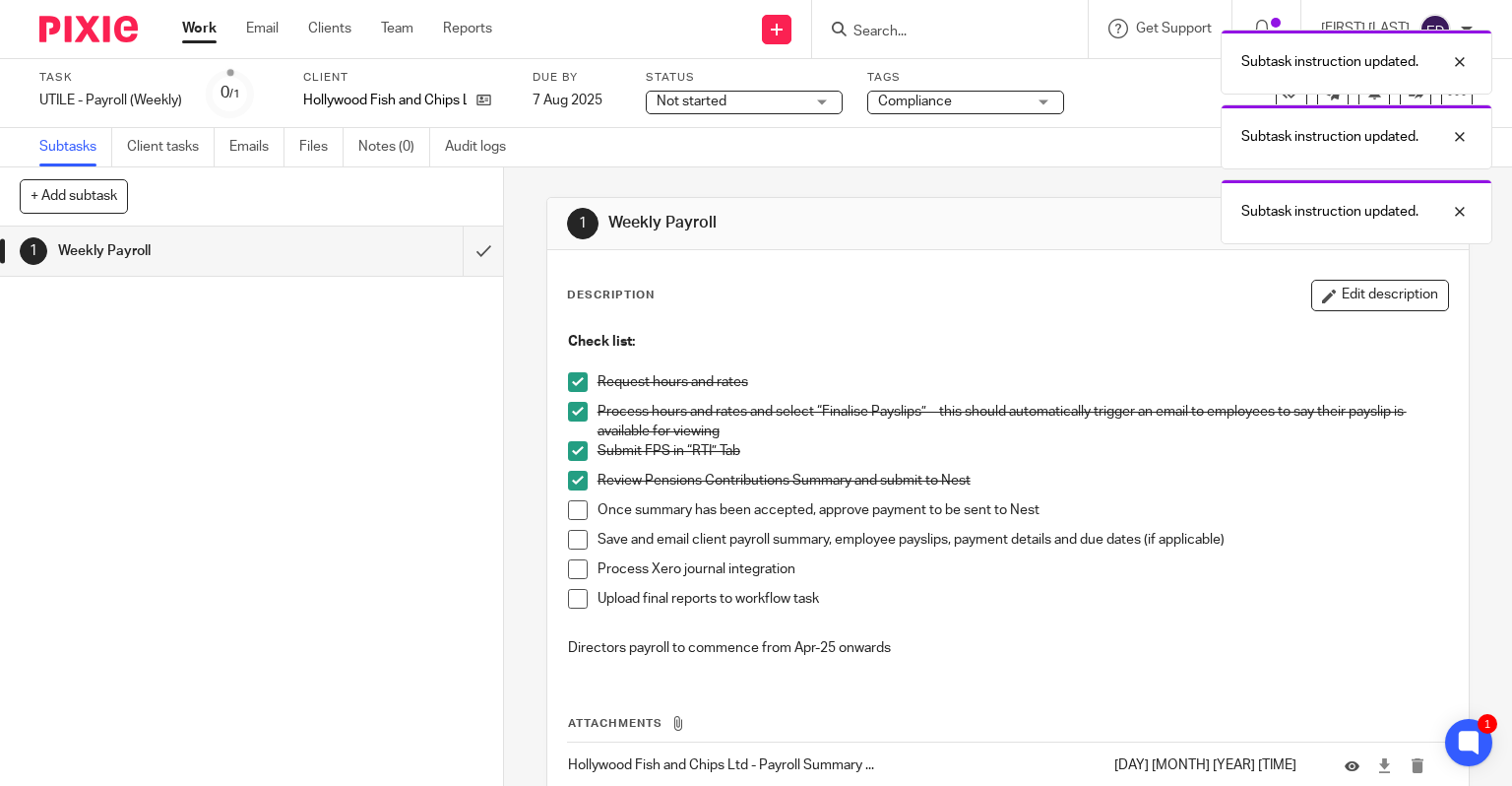 click at bounding box center (578, 510) 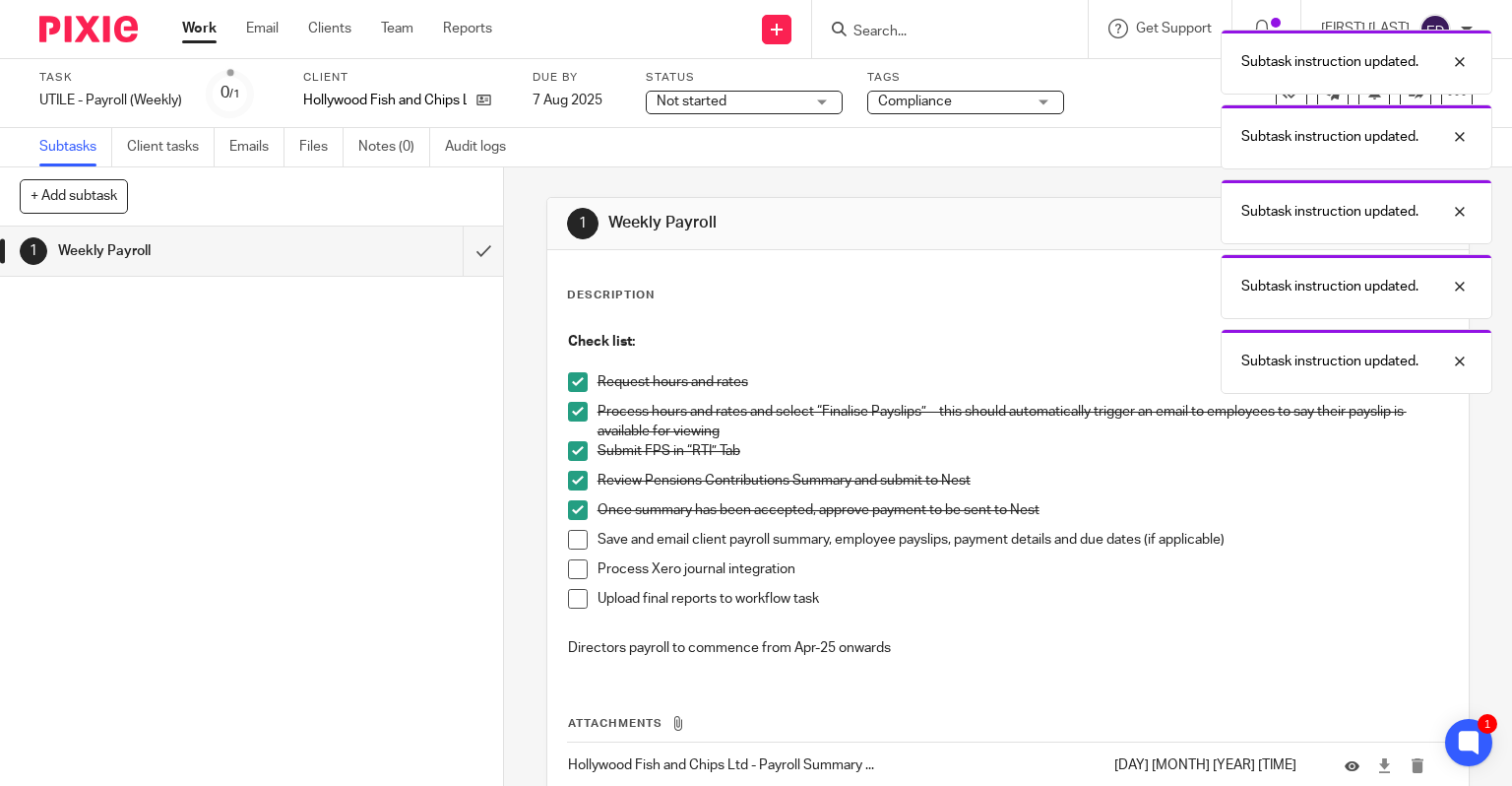 click at bounding box center (578, 540) 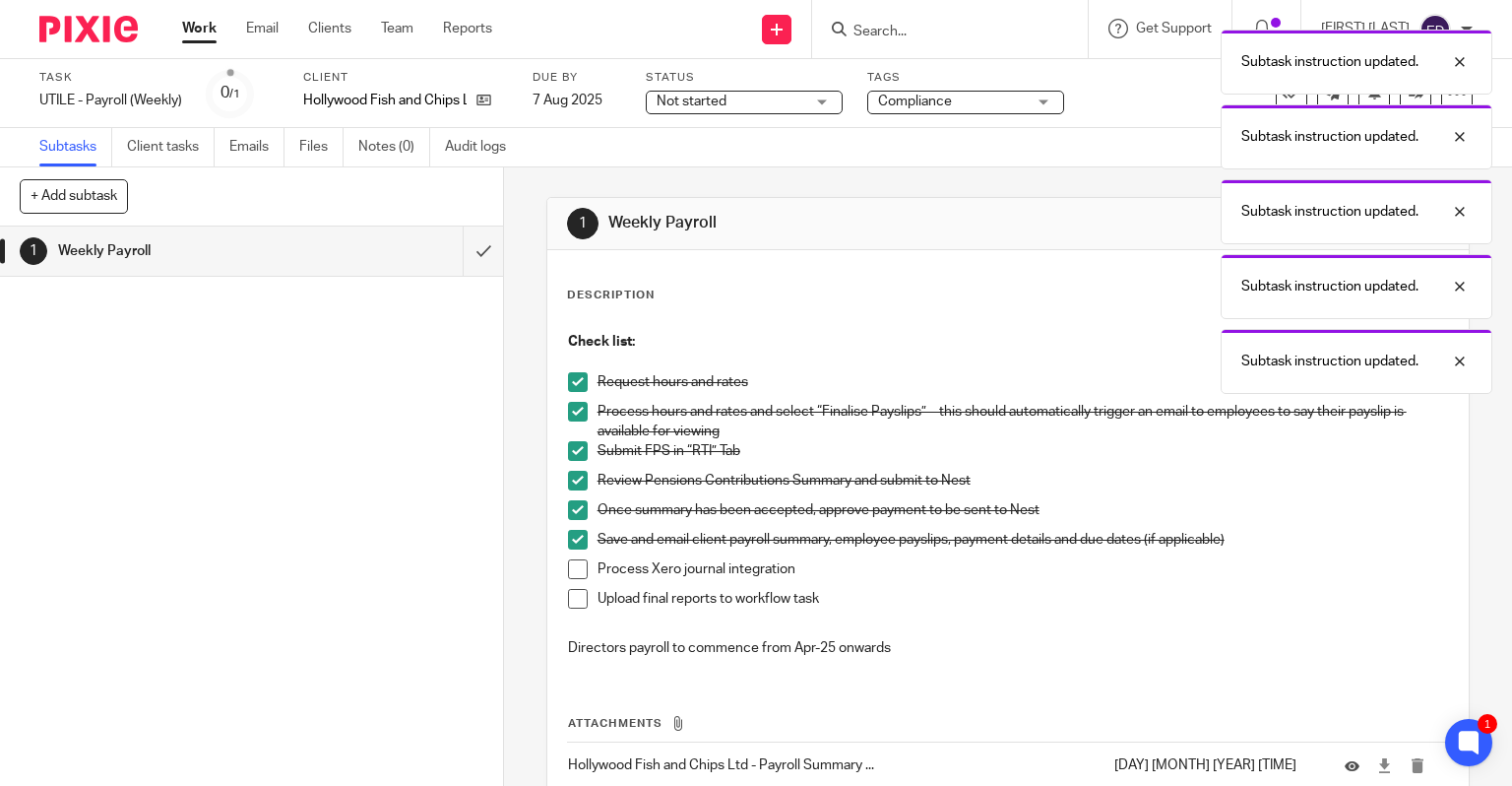 click on "Process Xero journal integration" at bounding box center [1008, 574] 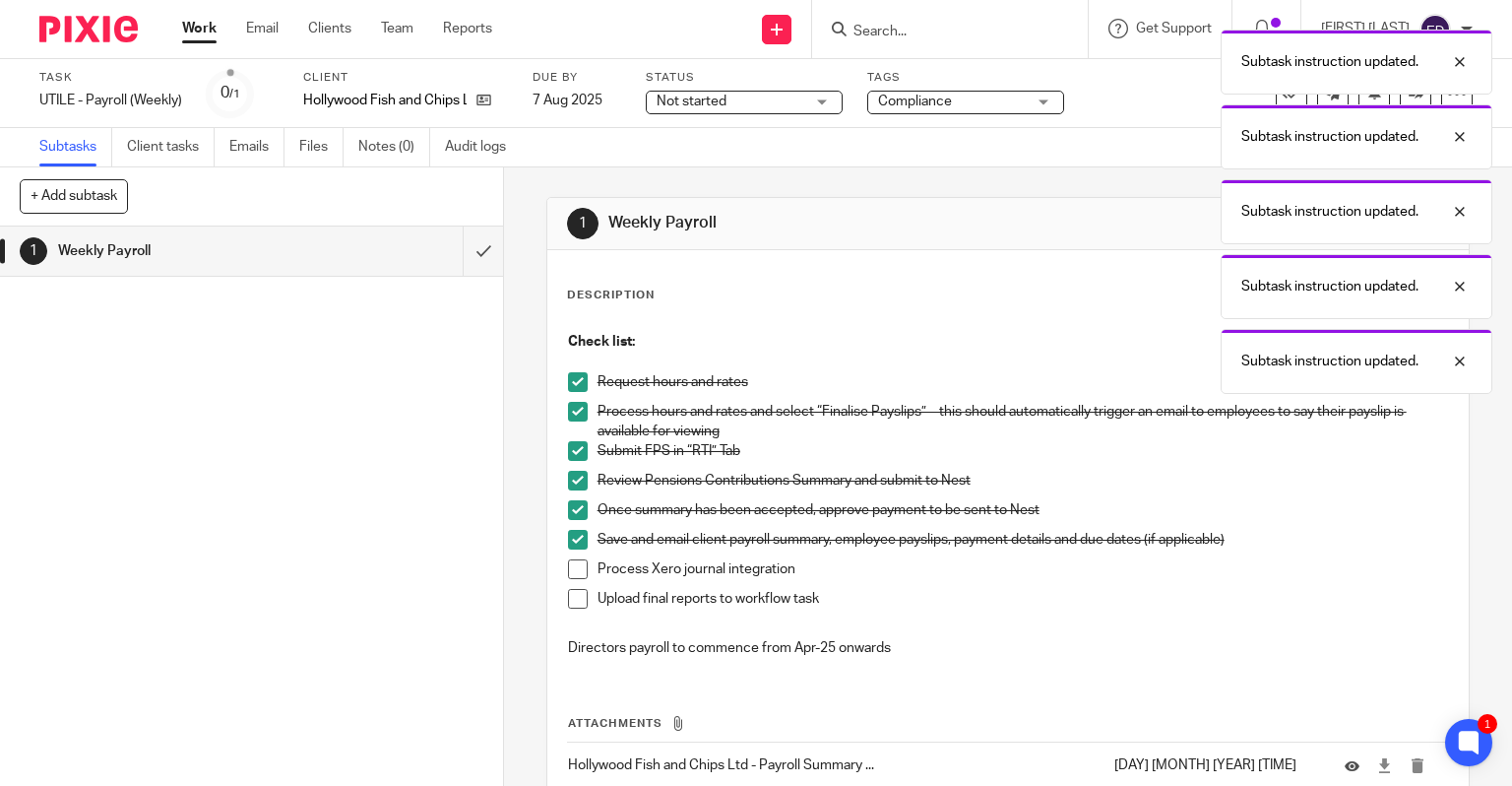 click at bounding box center (578, 599) 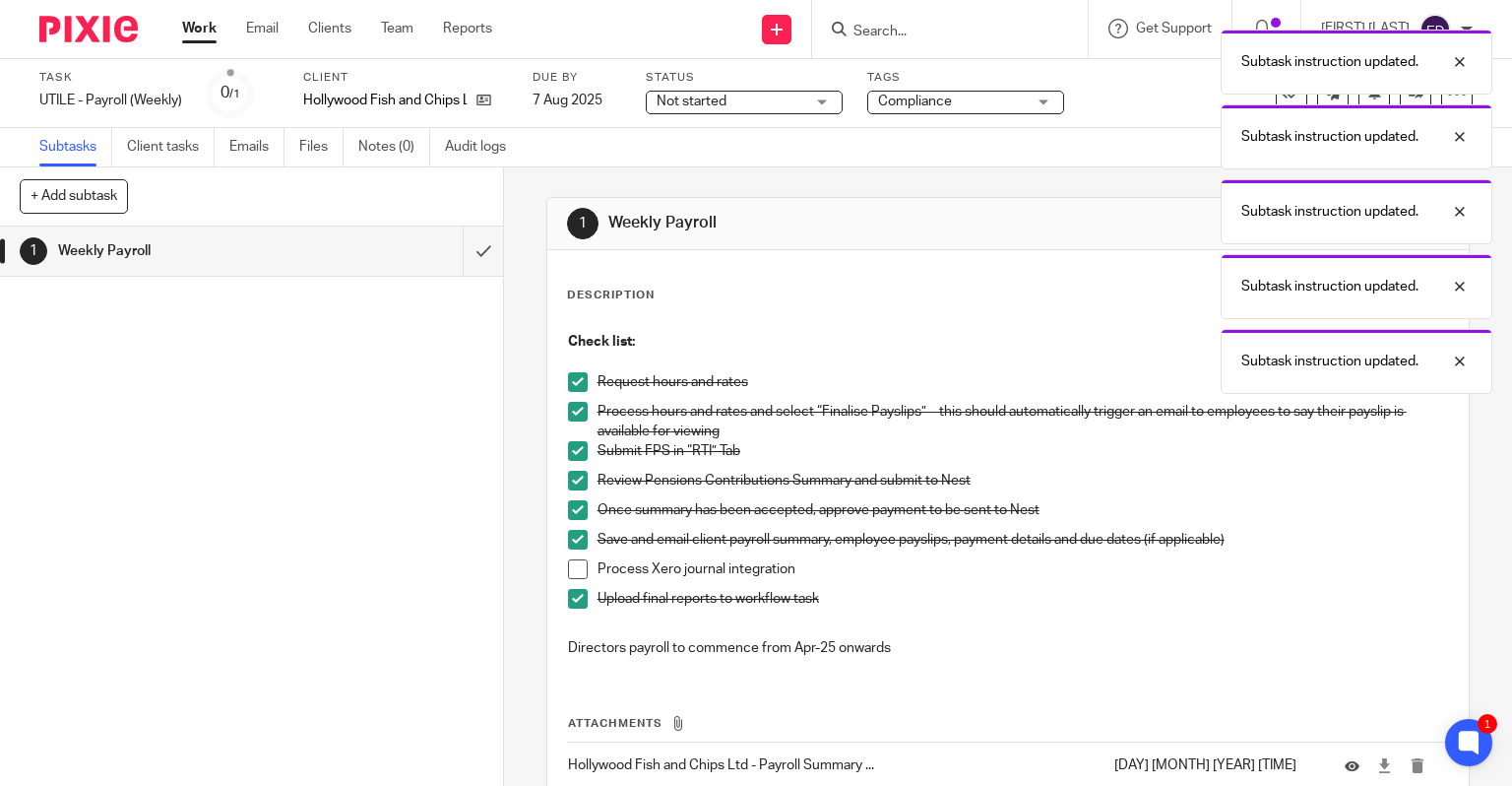 click on "Save and email client payroll summary, employee payslips, payment details and due dates (if applicable)" at bounding box center (1008, 545) 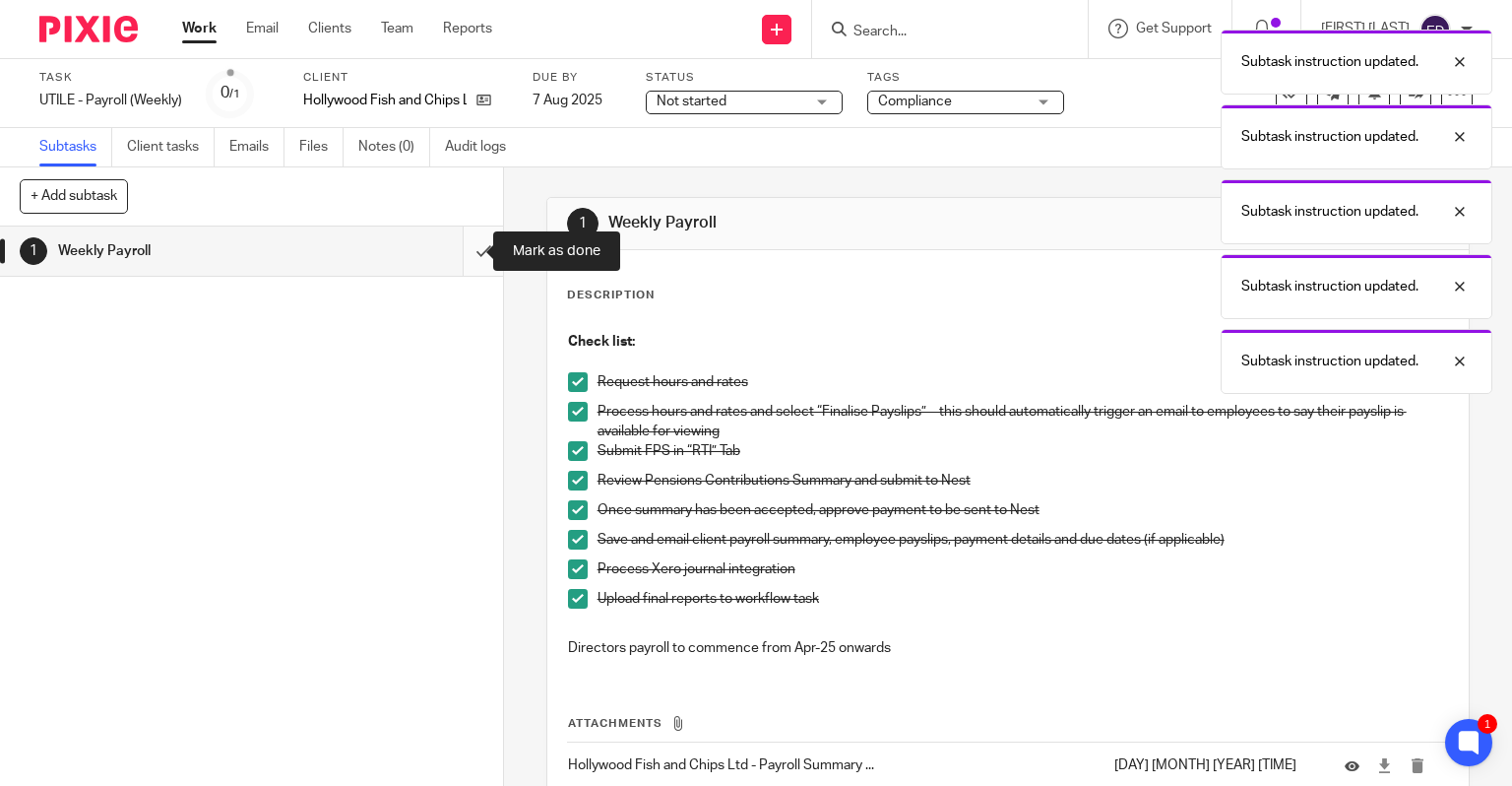 click at bounding box center [251, 251] 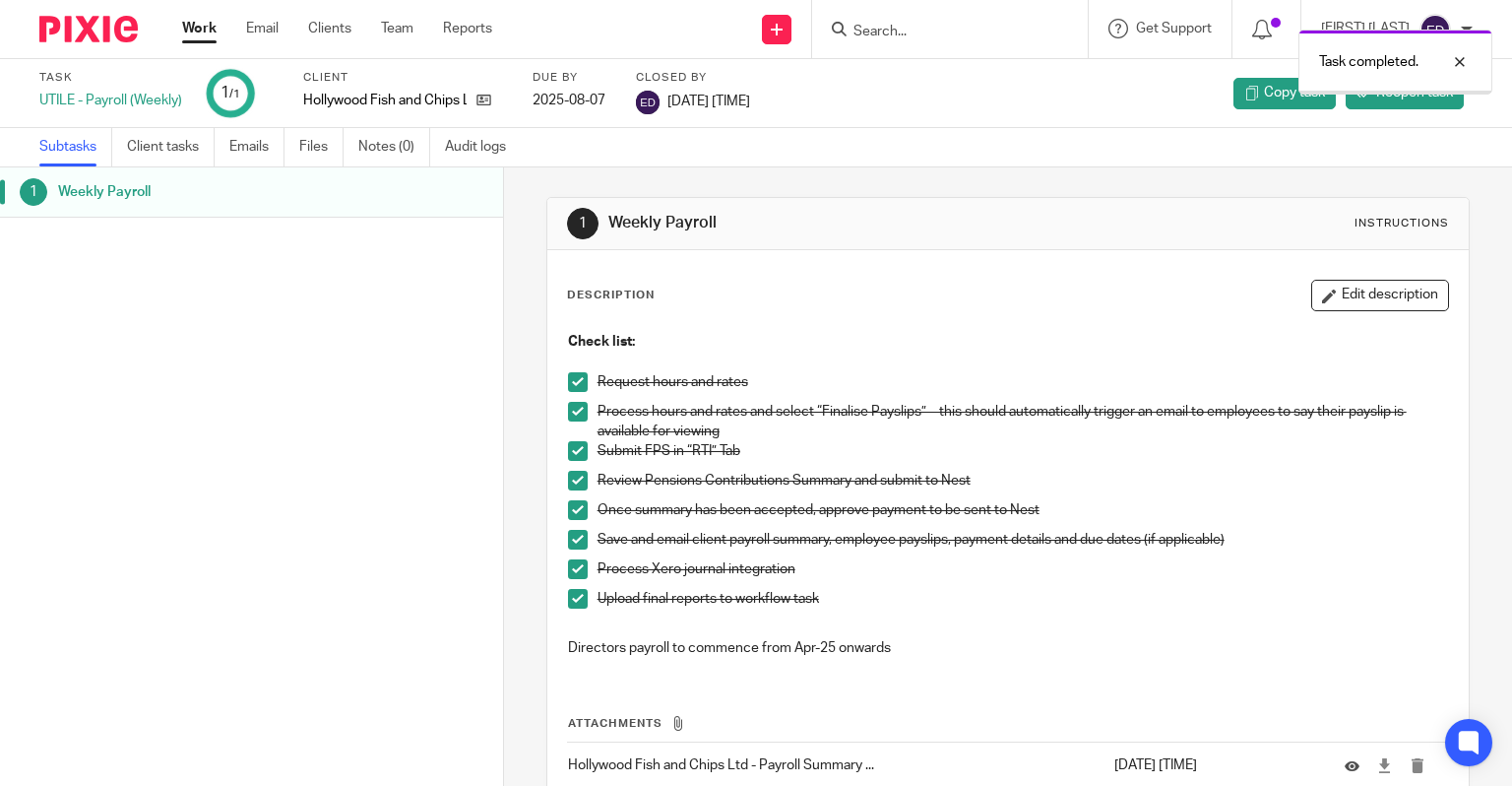 scroll, scrollTop: 0, scrollLeft: 0, axis: both 